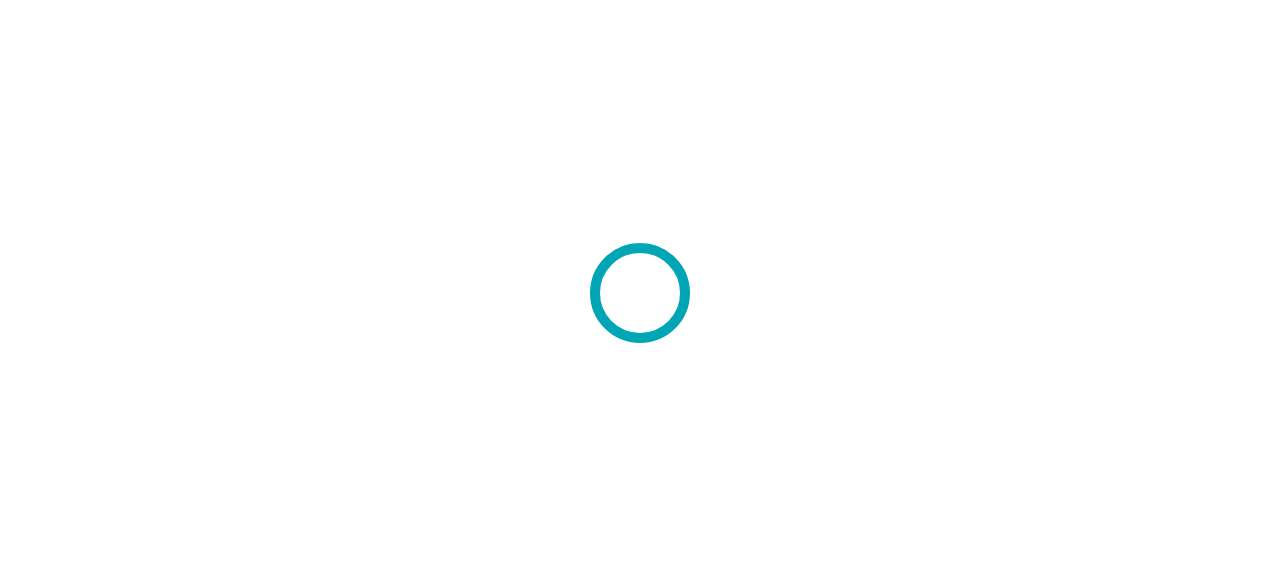 scroll, scrollTop: 0, scrollLeft: 0, axis: both 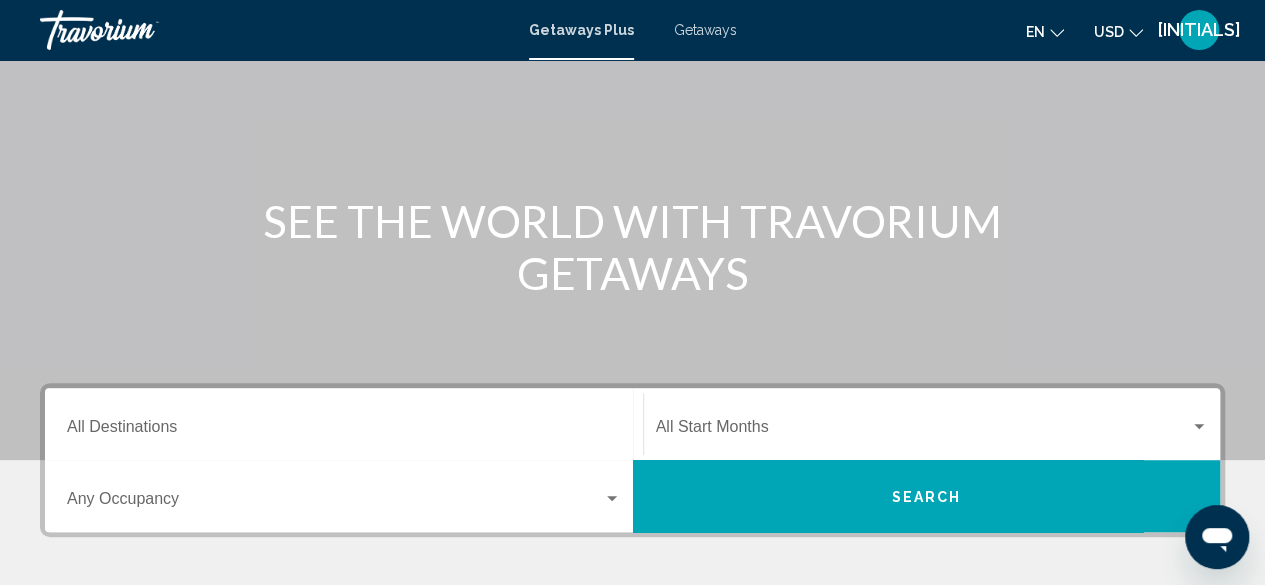 click on "Destination All Destinations" at bounding box center (344, 431) 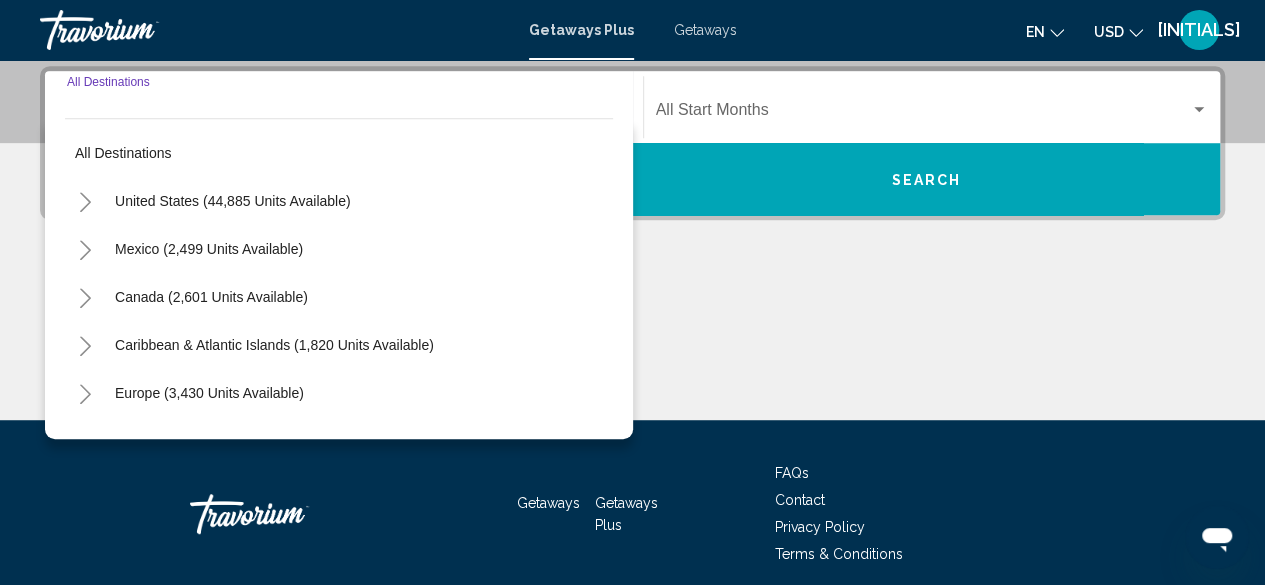 scroll, scrollTop: 458, scrollLeft: 0, axis: vertical 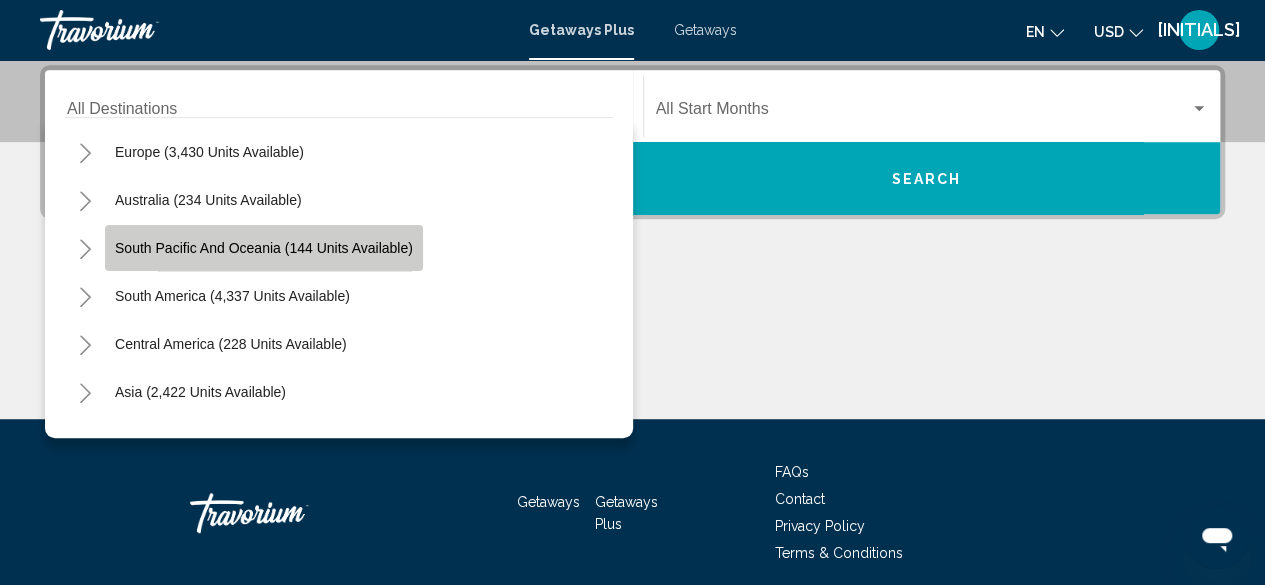 click on "South Pacific and Oceania (144 units available)" 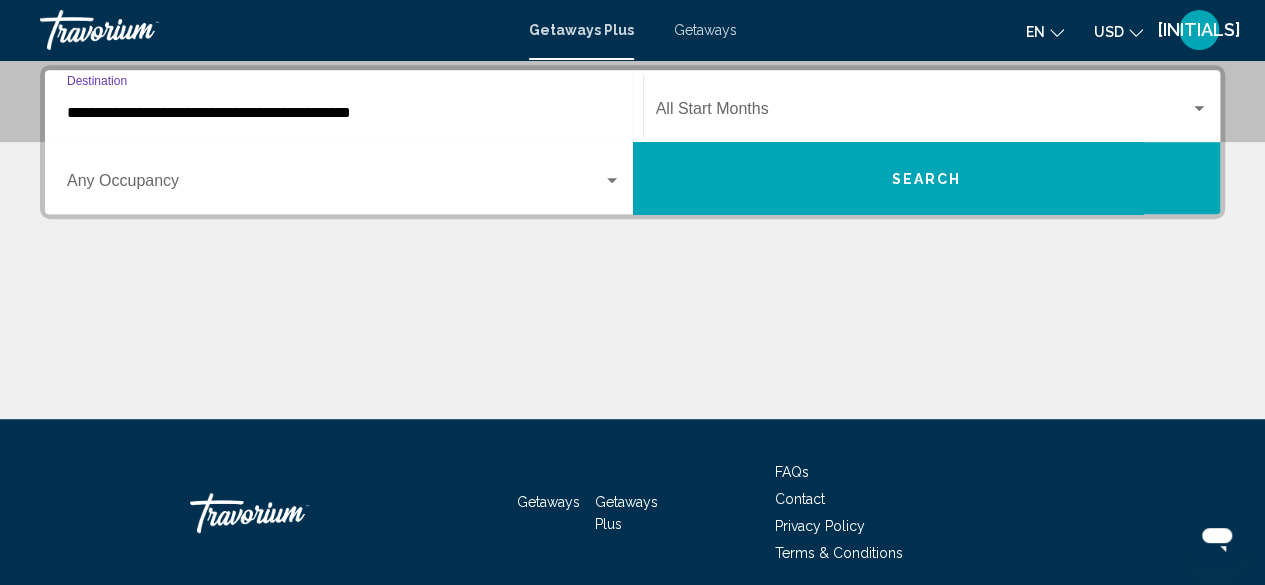 click on "Search" at bounding box center [927, 178] 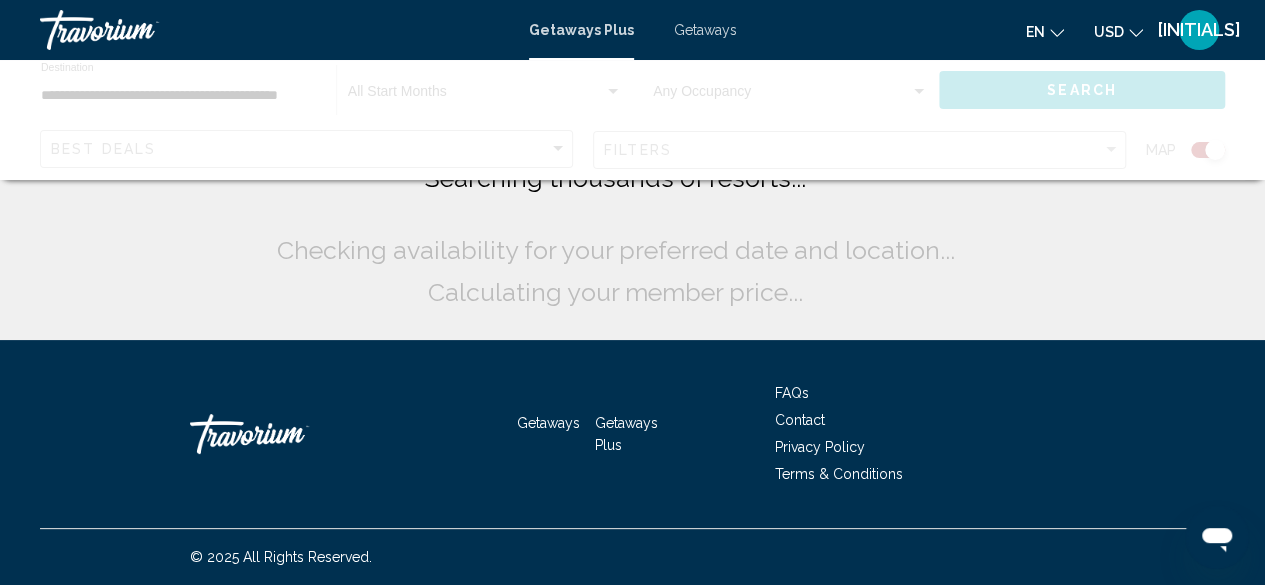 scroll, scrollTop: 0, scrollLeft: 0, axis: both 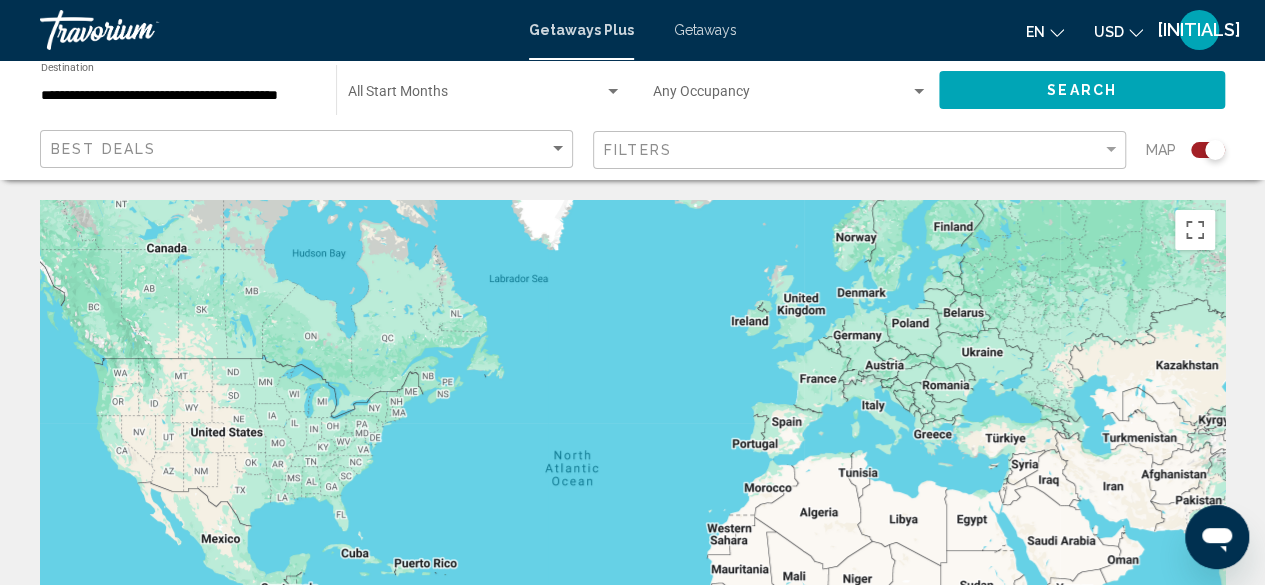 click on "RH" at bounding box center (1199, 30) 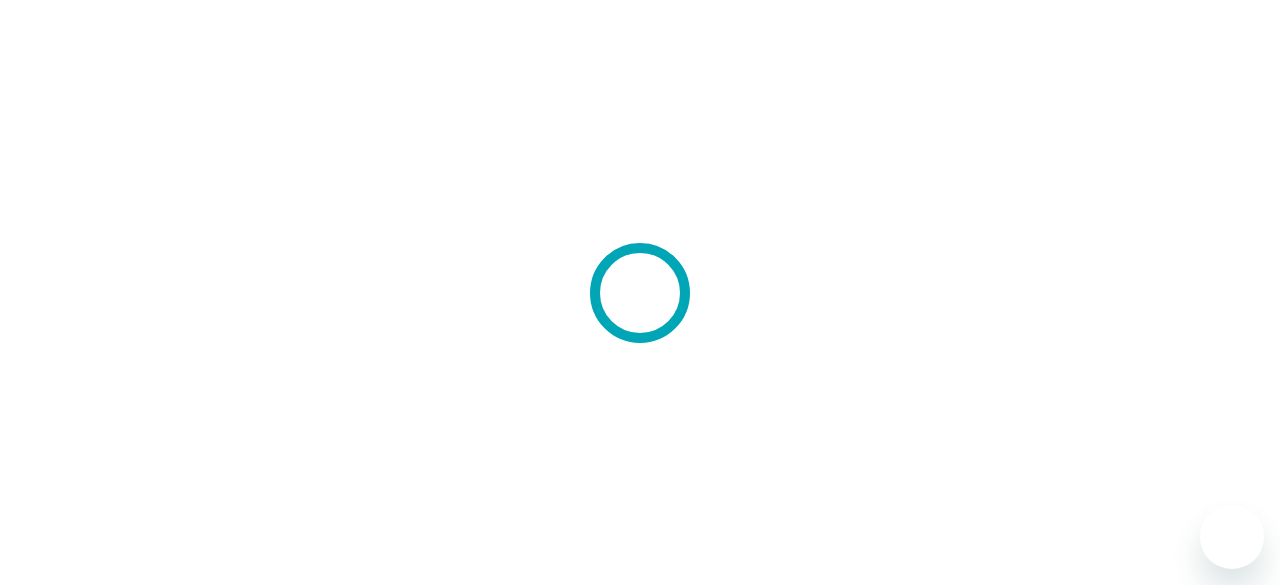 scroll, scrollTop: 0, scrollLeft: 0, axis: both 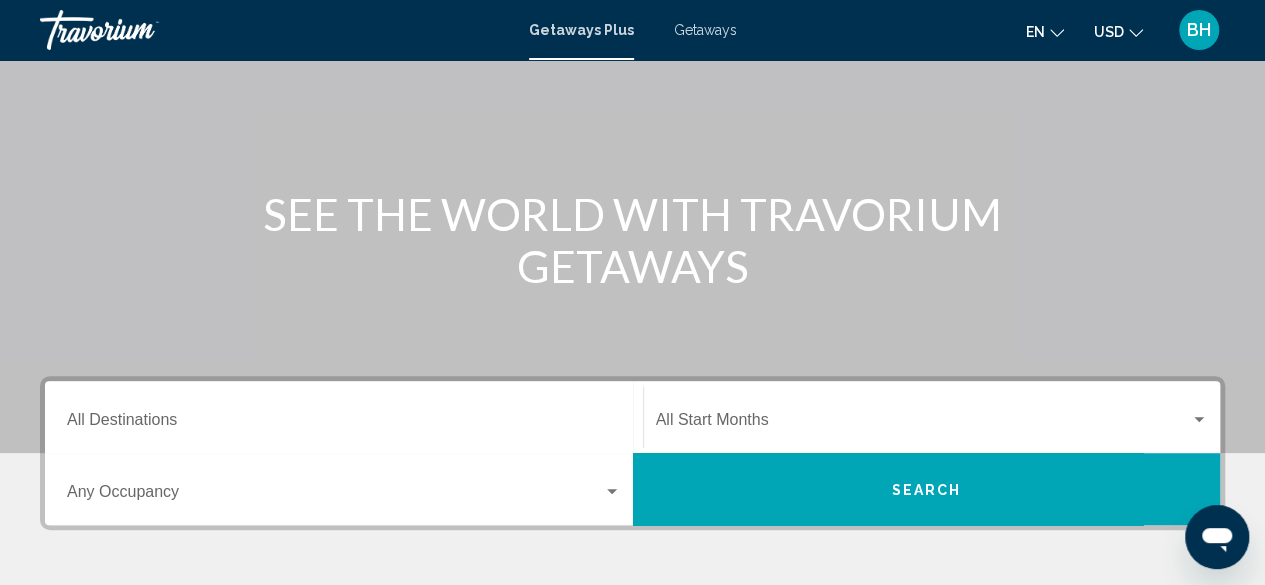 click on "Destination All Destinations" at bounding box center (344, 424) 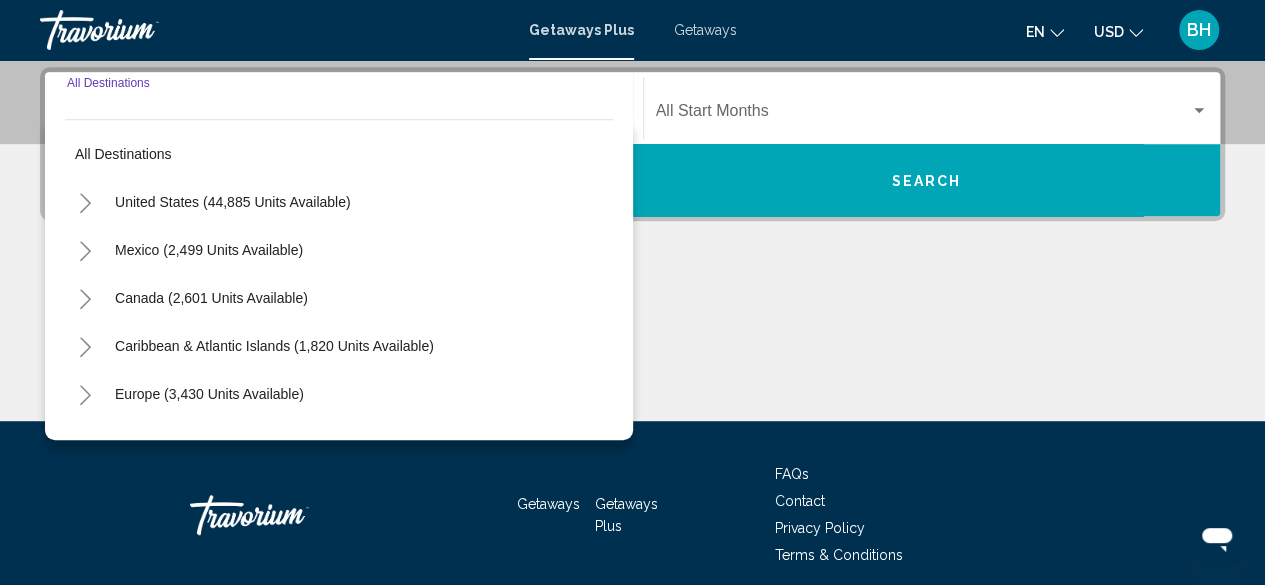 scroll, scrollTop: 458, scrollLeft: 0, axis: vertical 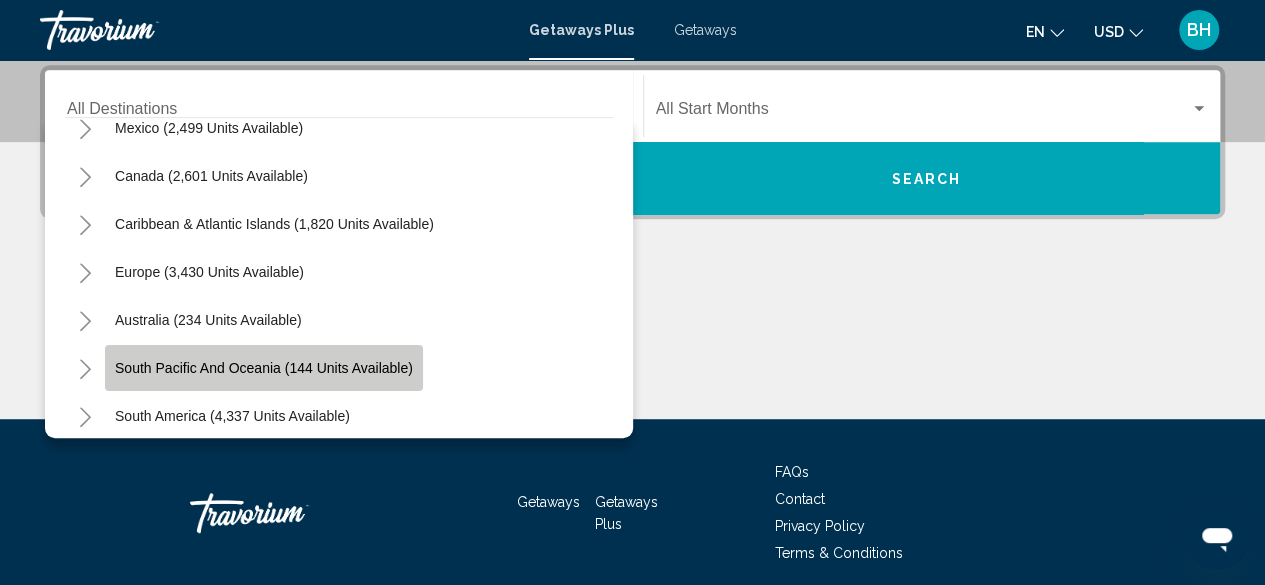click on "South Pacific and Oceania (144 units available)" 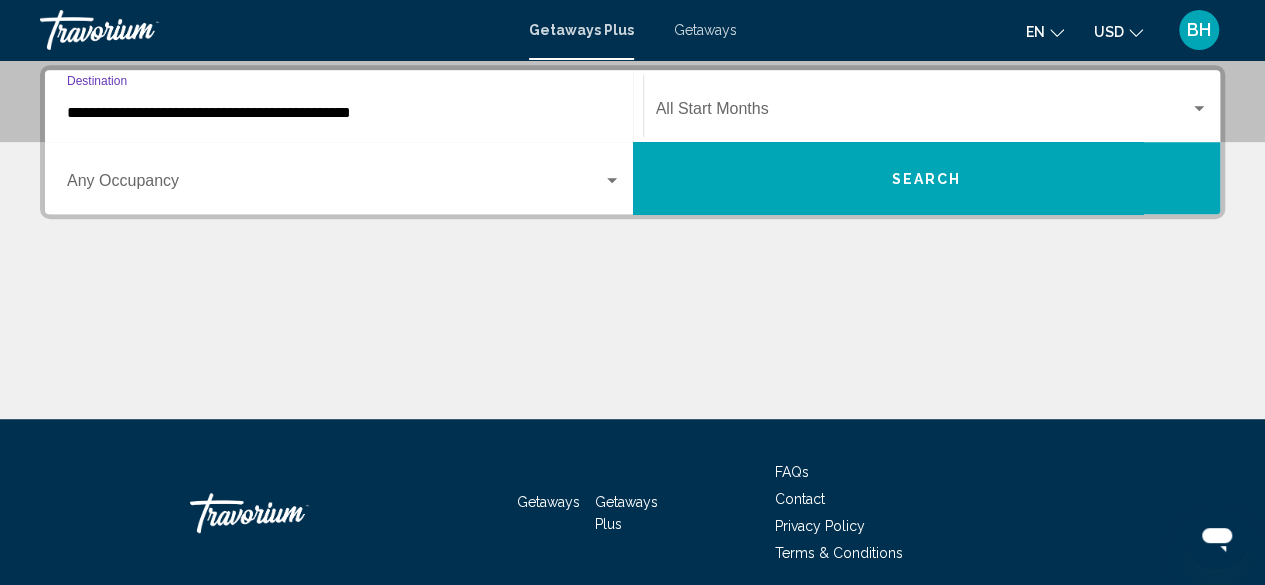 click on "Search" at bounding box center [927, 178] 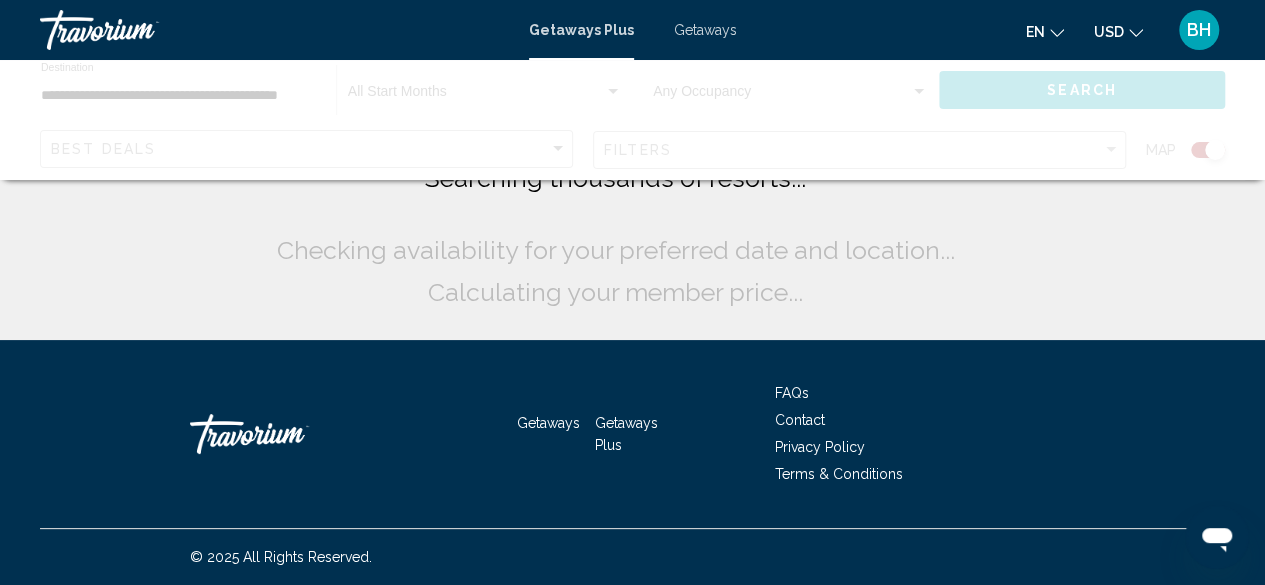 scroll, scrollTop: 0, scrollLeft: 0, axis: both 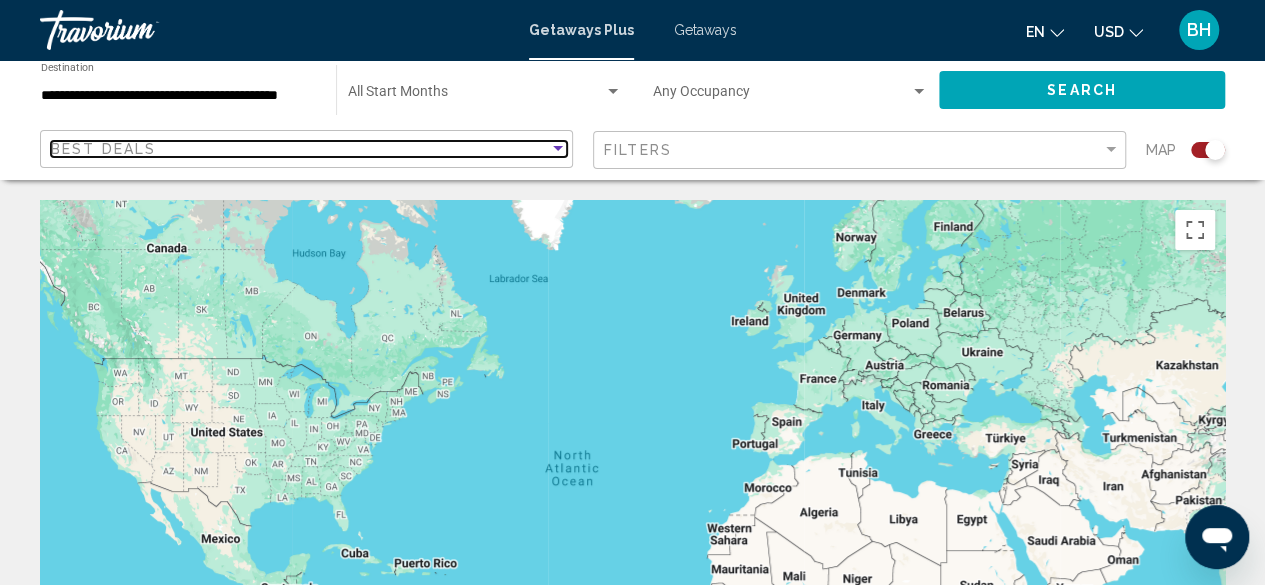 click on "Best Deals" at bounding box center [300, 149] 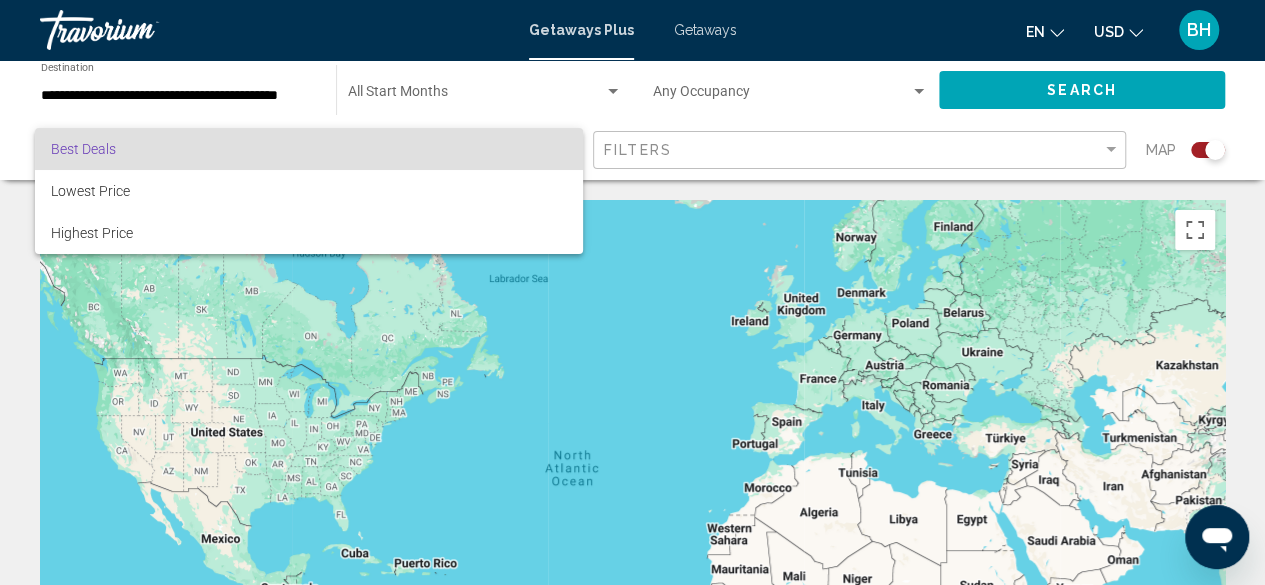 click at bounding box center [632, 292] 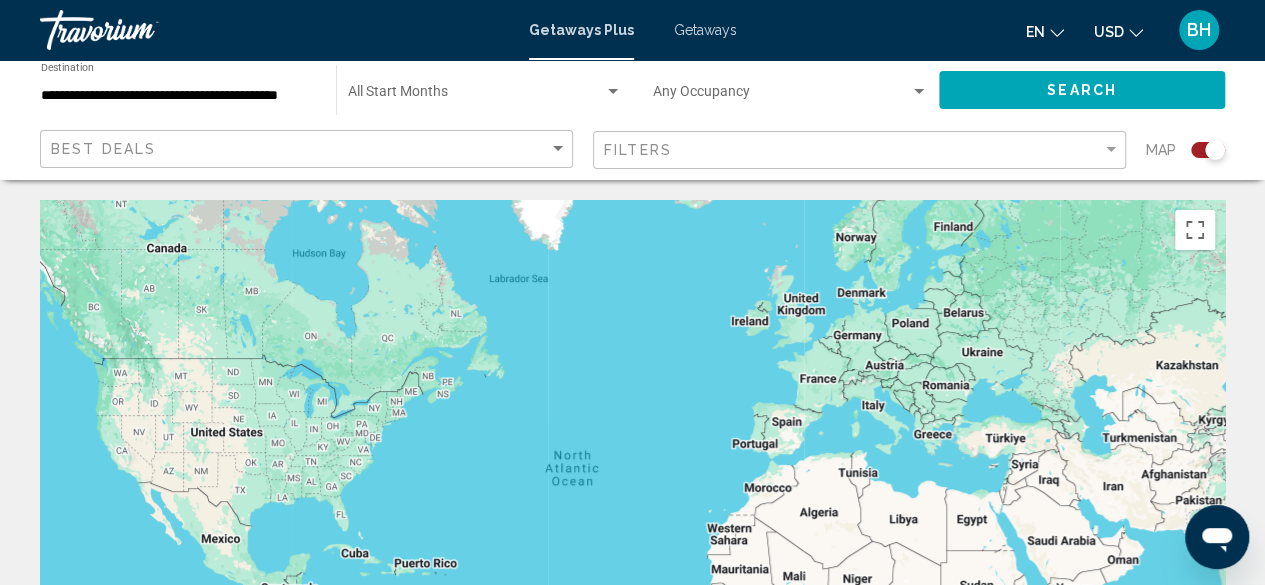 click on "Getaways" at bounding box center (705, 30) 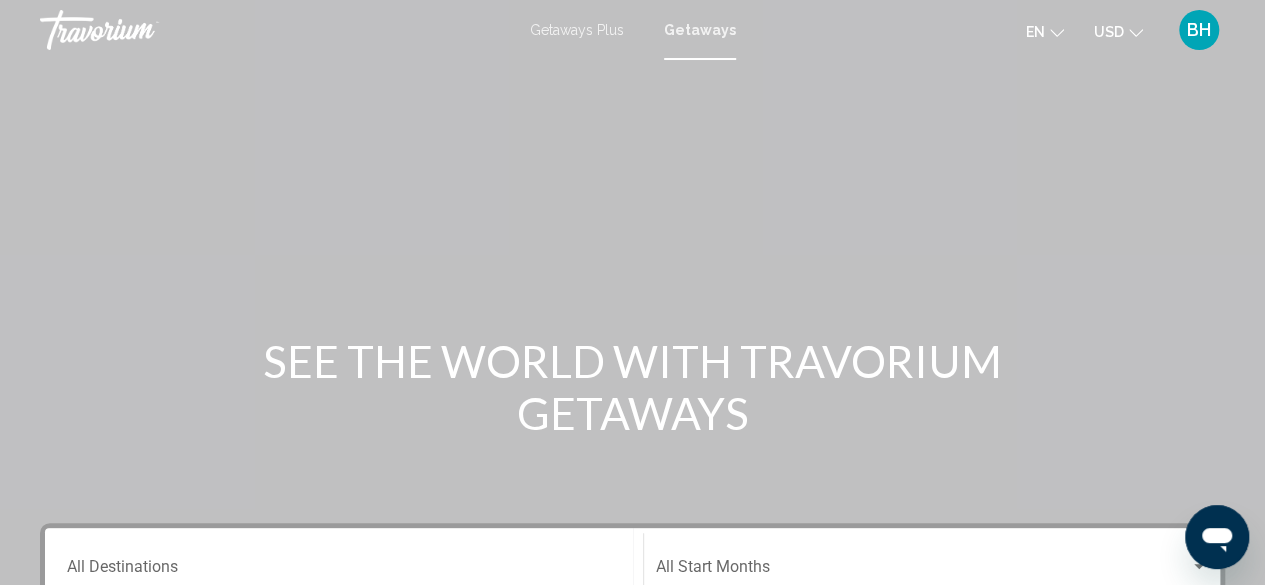 click on "Getaways" at bounding box center (700, 30) 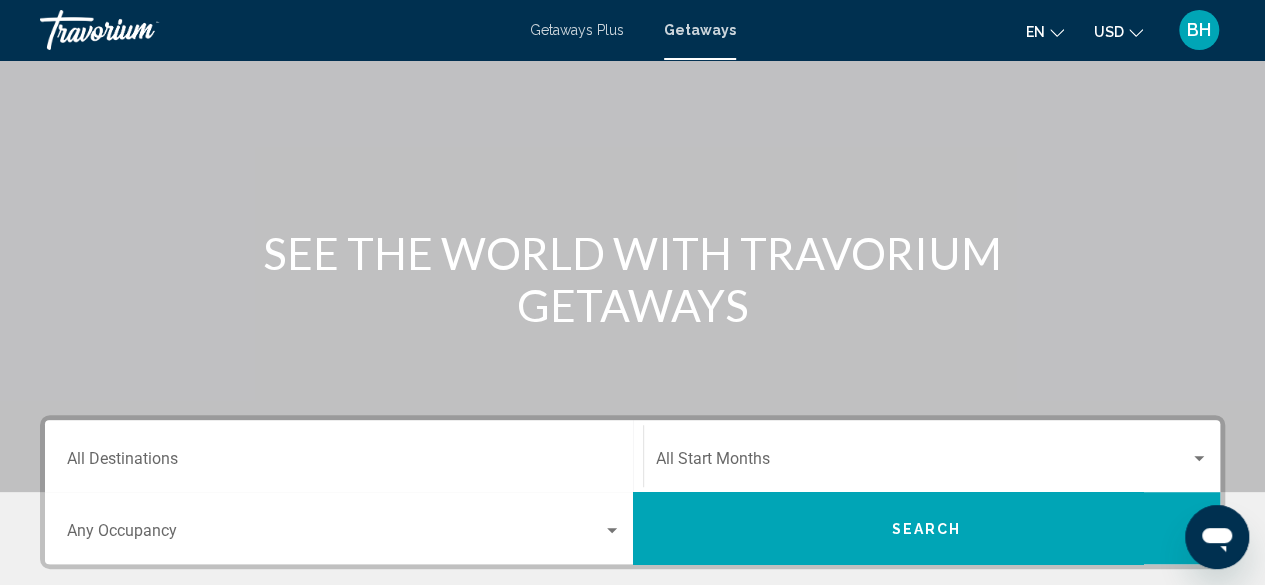 scroll, scrollTop: 112, scrollLeft: 0, axis: vertical 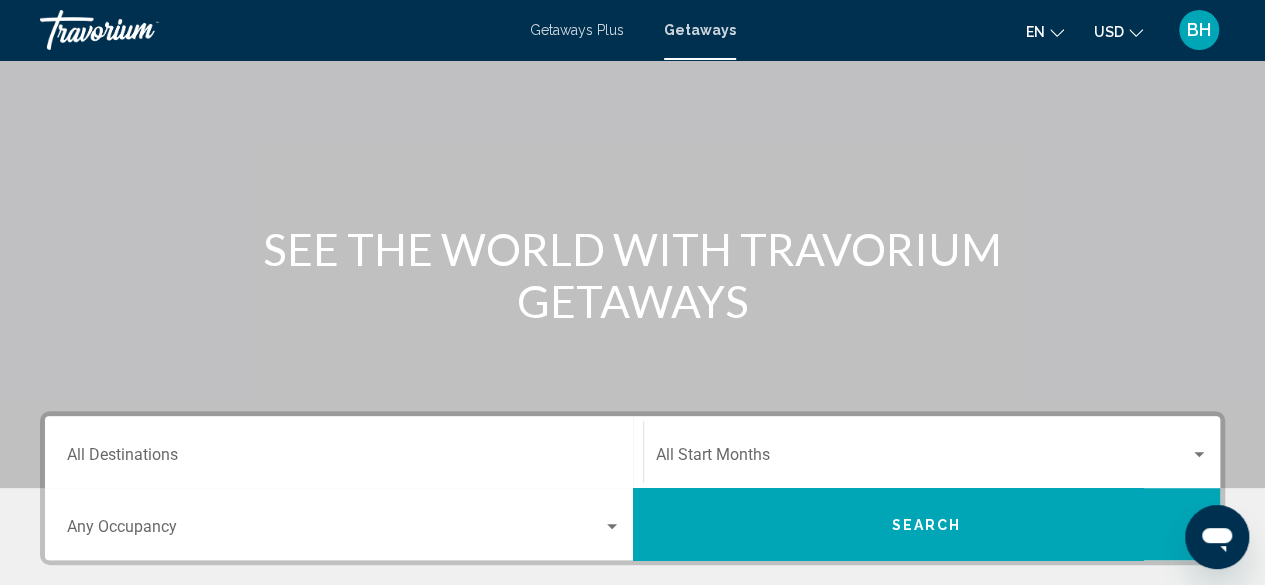 click on "Destination All Destinations" at bounding box center (344, 452) 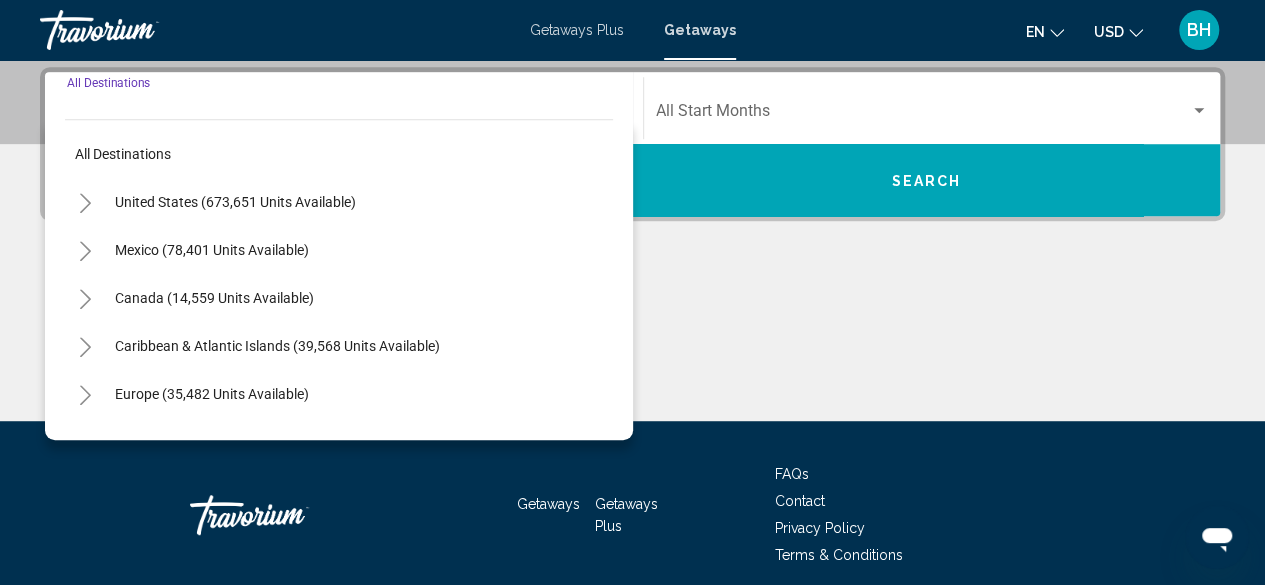 scroll, scrollTop: 458, scrollLeft: 0, axis: vertical 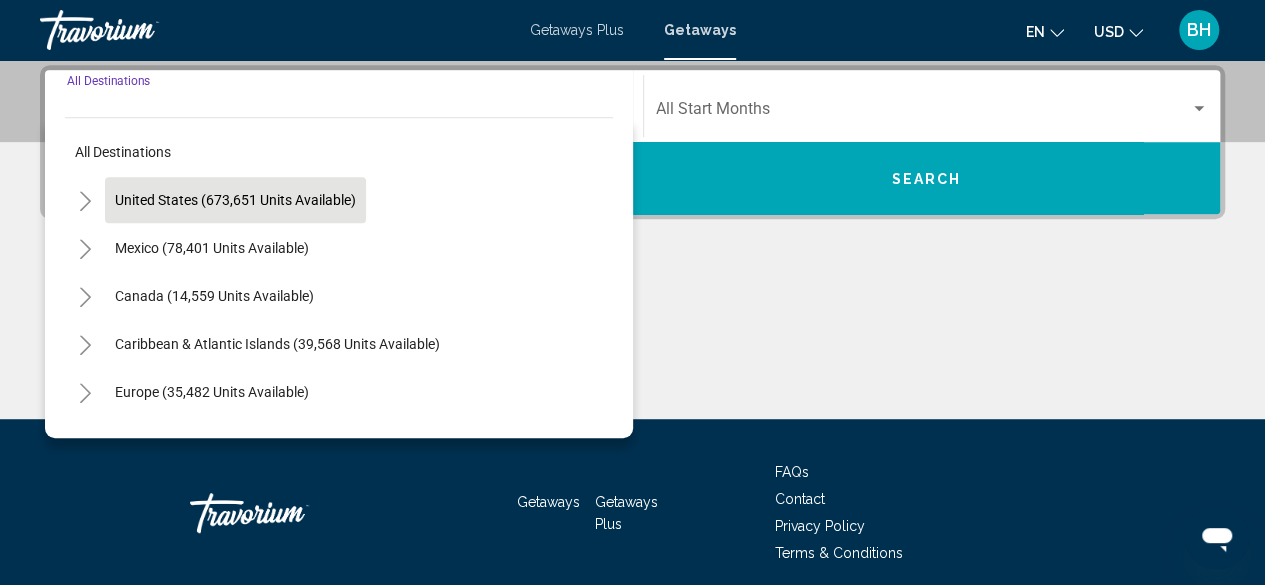 click on "United States (673,651 units available)" at bounding box center [212, 248] 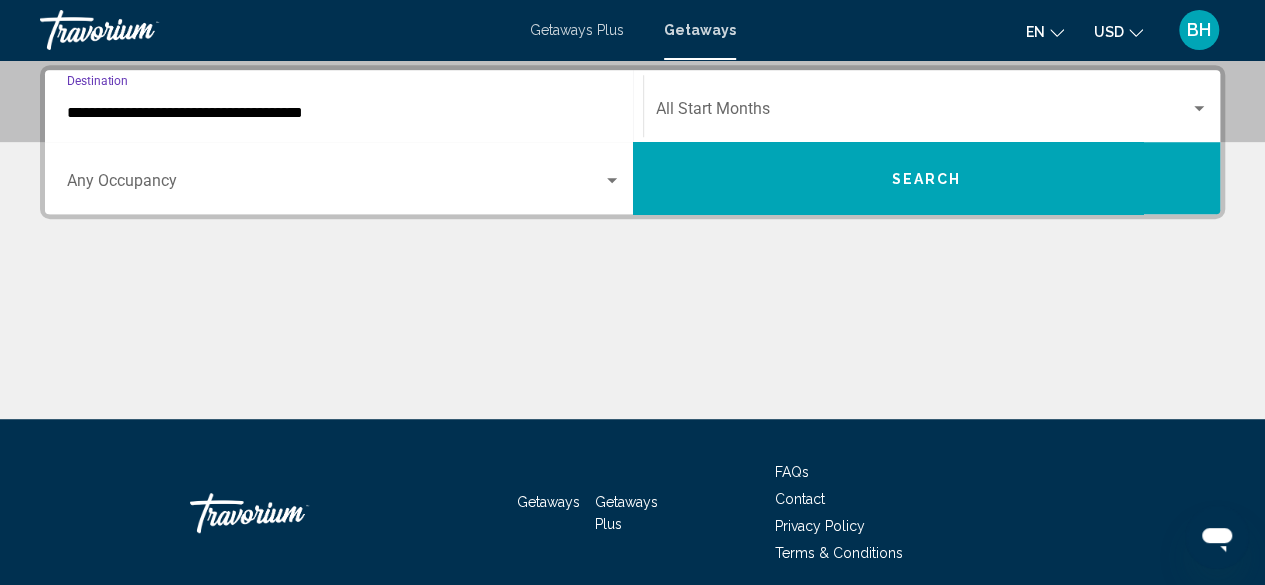 click on "Occupancy Any Occupancy" at bounding box center (344, 178) 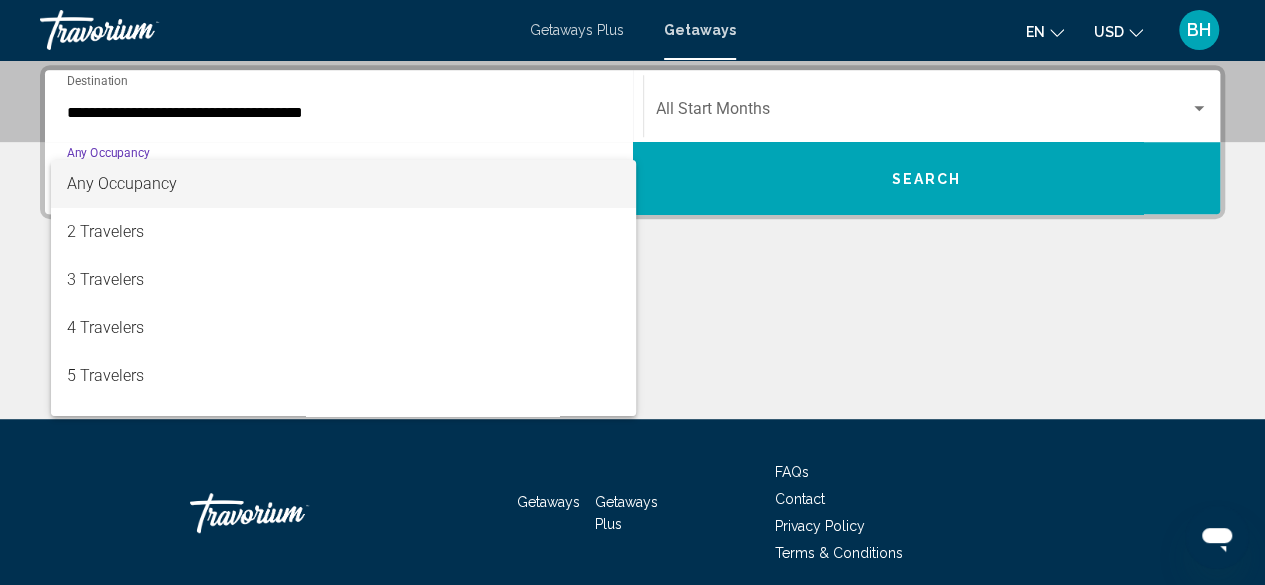 click at bounding box center (632, 292) 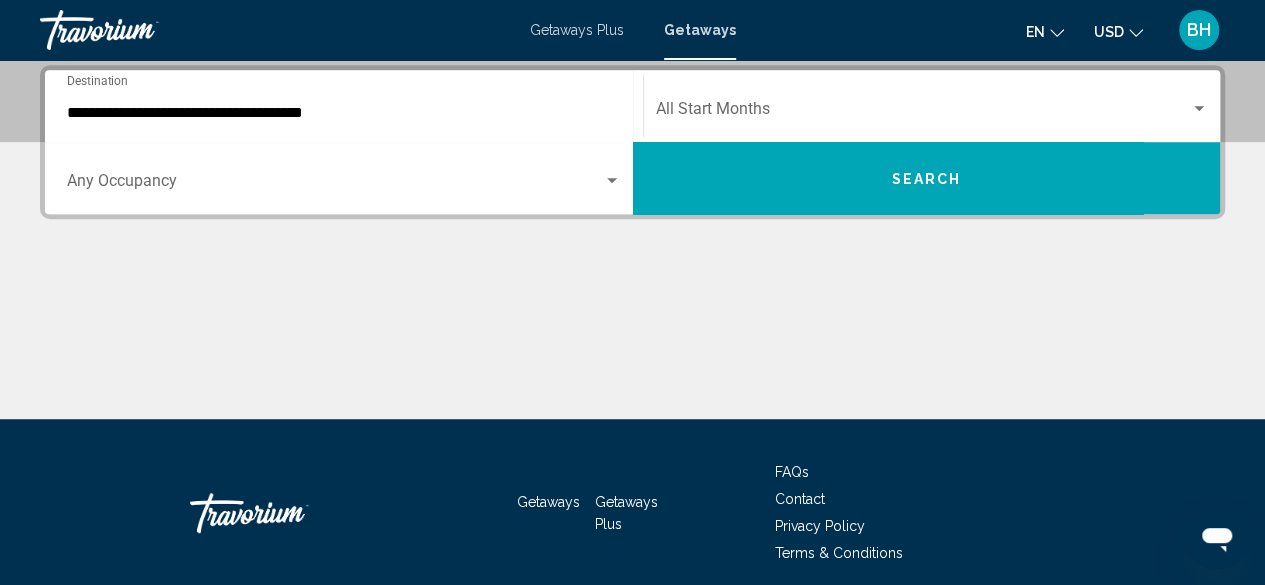 click on "Search" at bounding box center (927, 178) 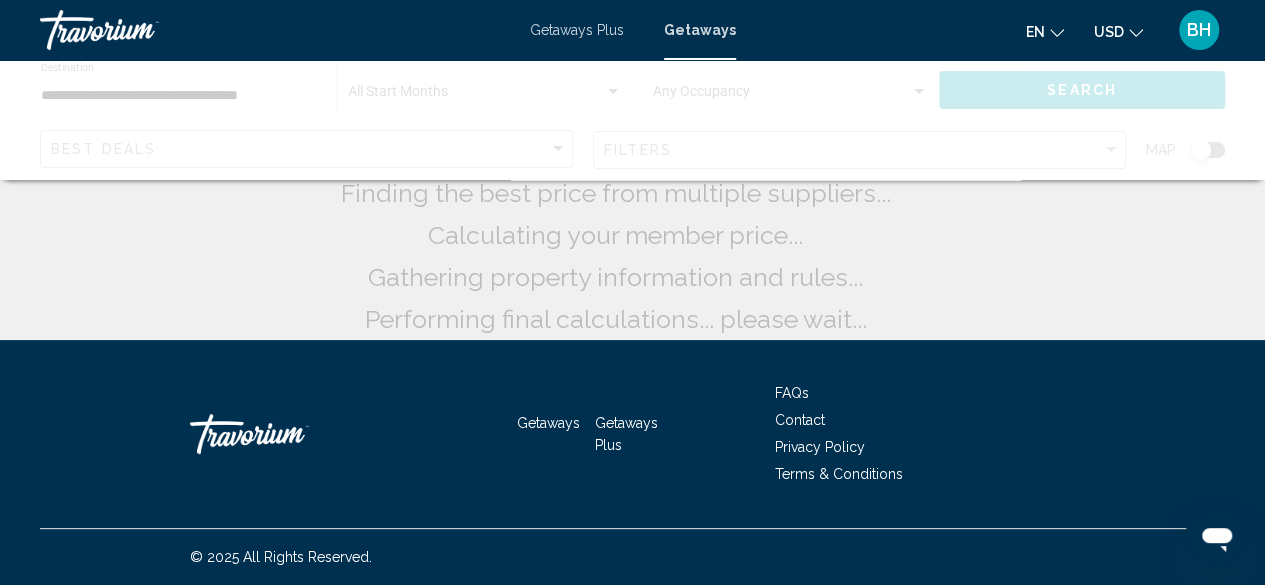 scroll, scrollTop: 0, scrollLeft: 0, axis: both 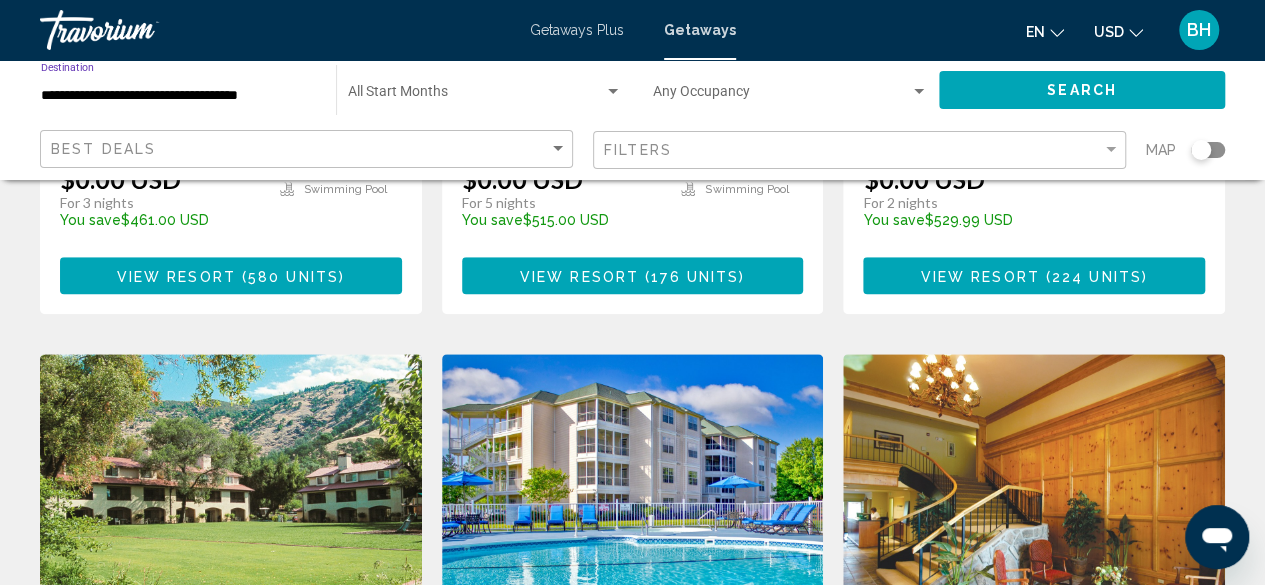 click on "**********" at bounding box center [178, 96] 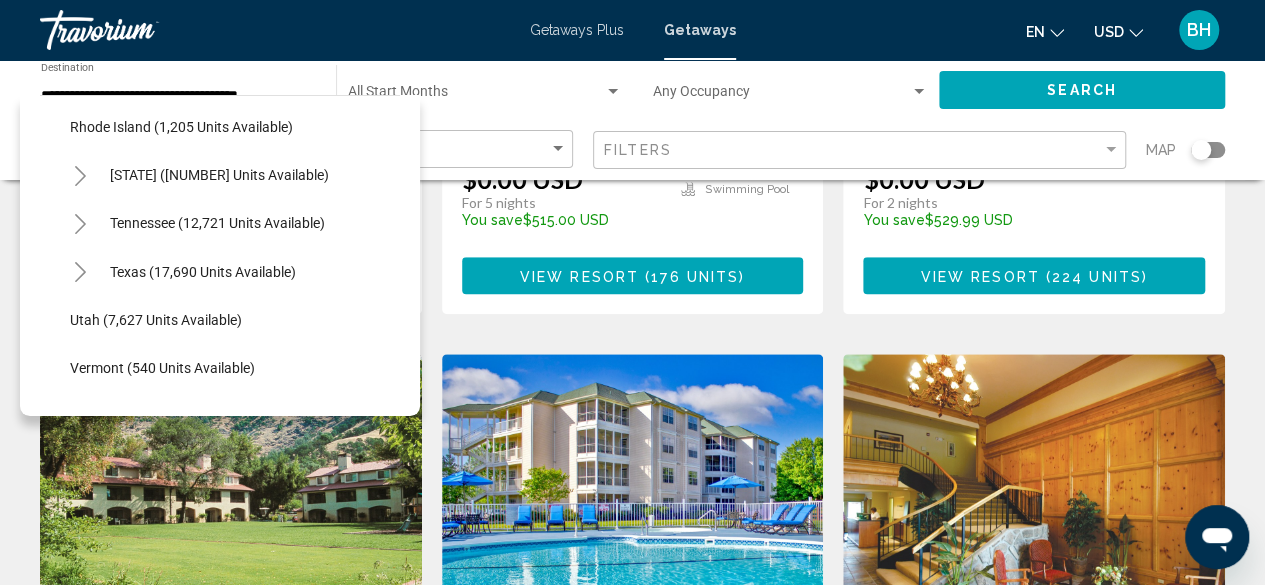 scroll, scrollTop: 1782, scrollLeft: 0, axis: vertical 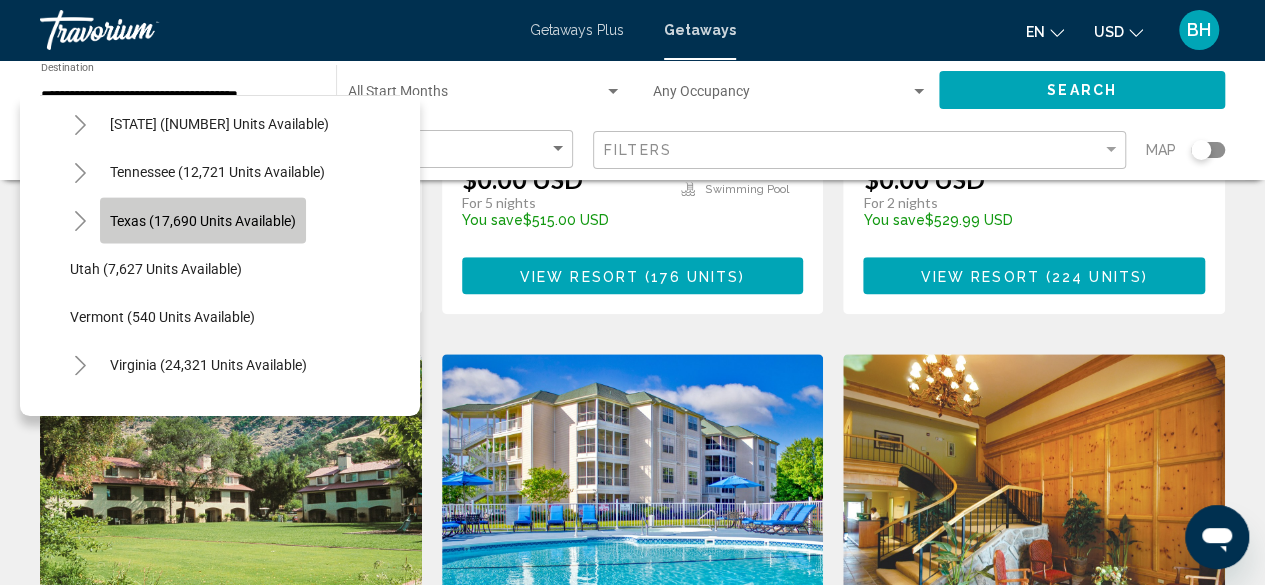 click on "Texas (17,690 units available)" 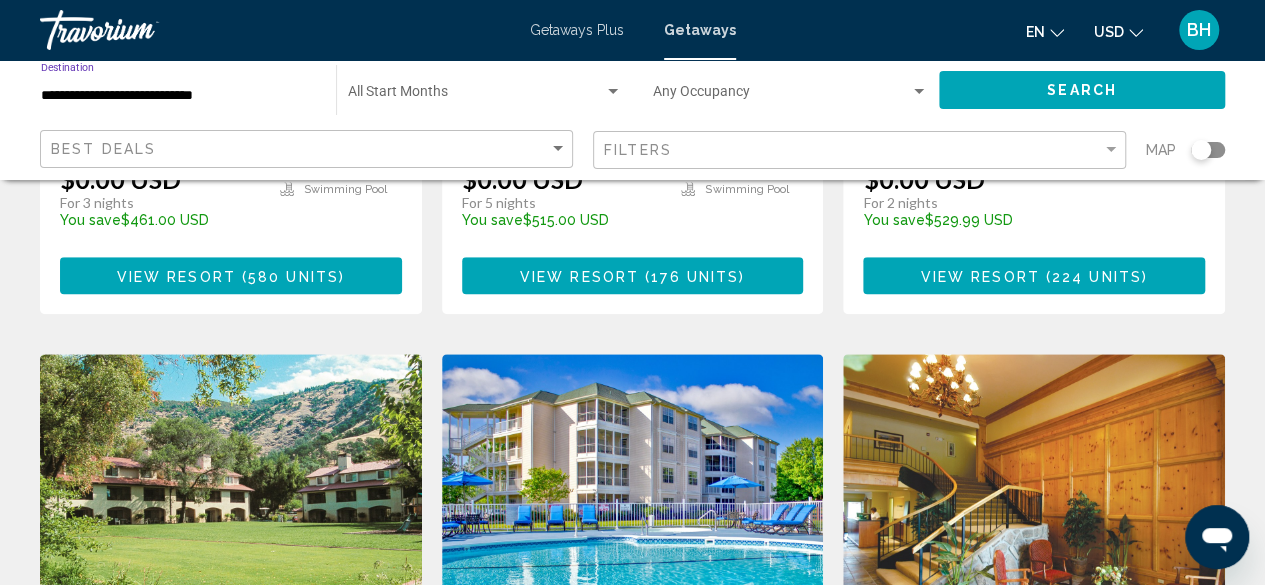 click on "Search" 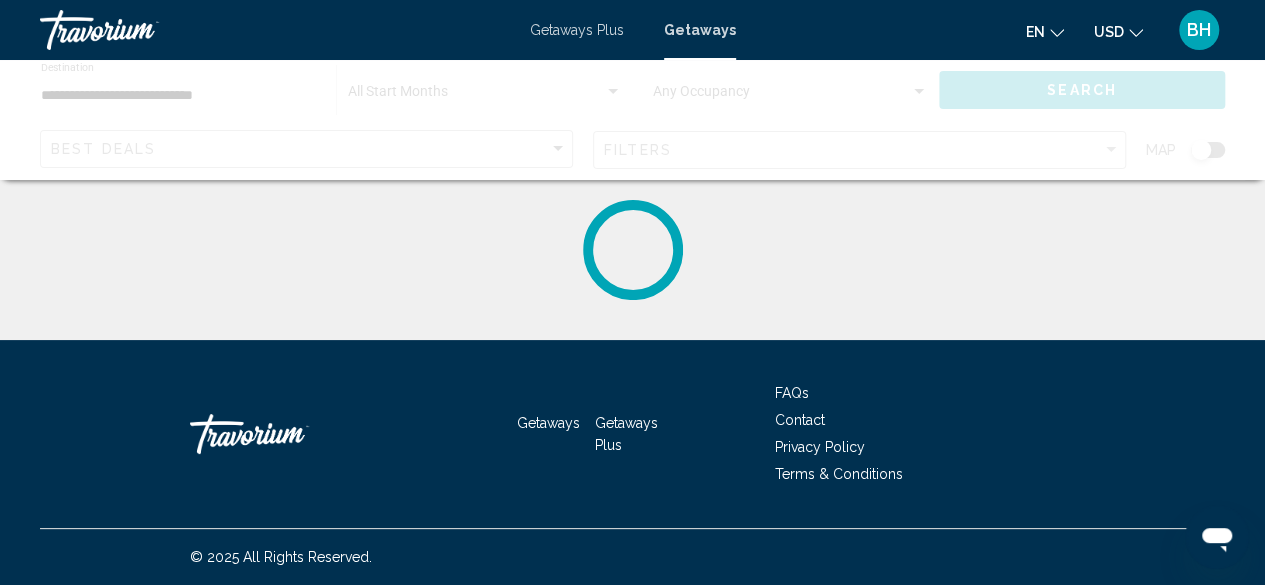 scroll, scrollTop: 0, scrollLeft: 0, axis: both 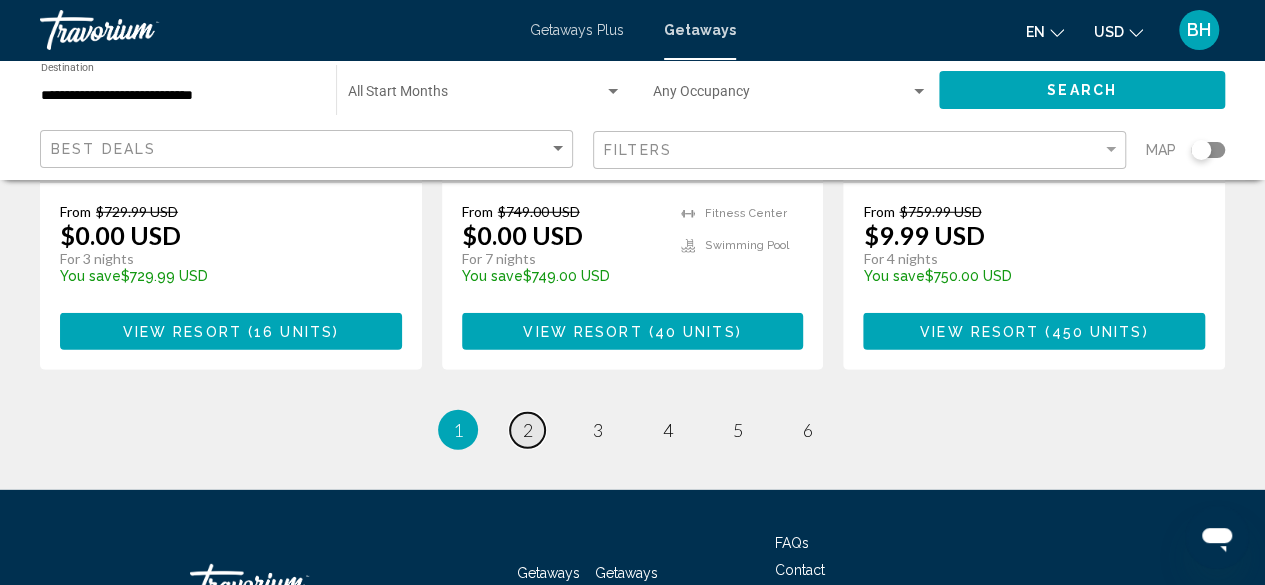 click on "2" at bounding box center [528, 430] 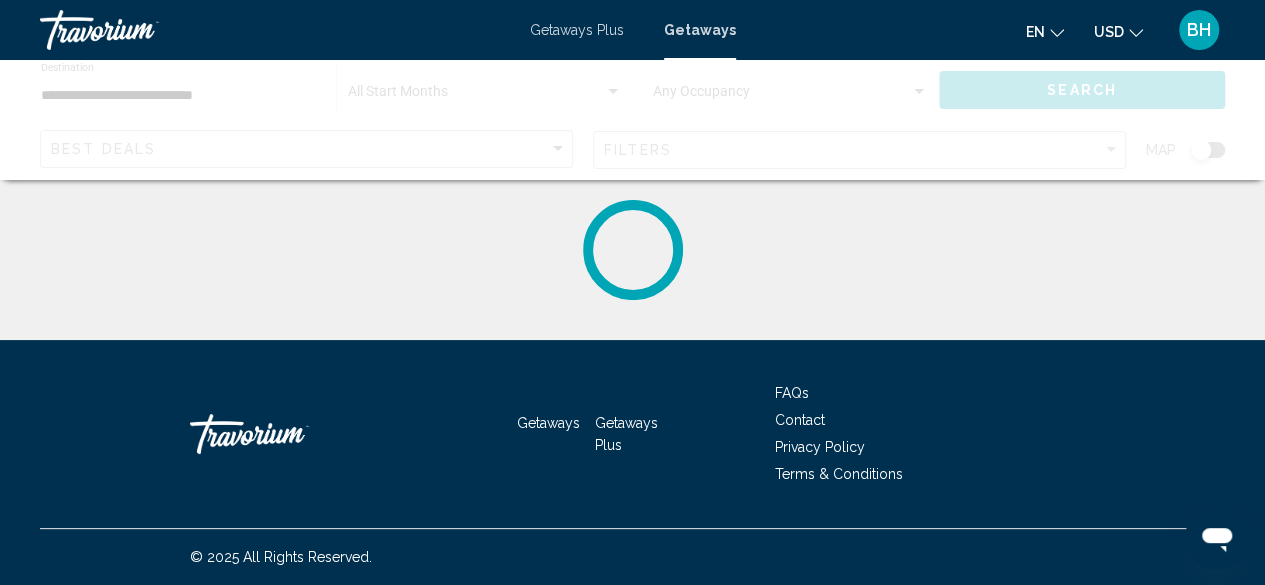 scroll, scrollTop: 0, scrollLeft: 0, axis: both 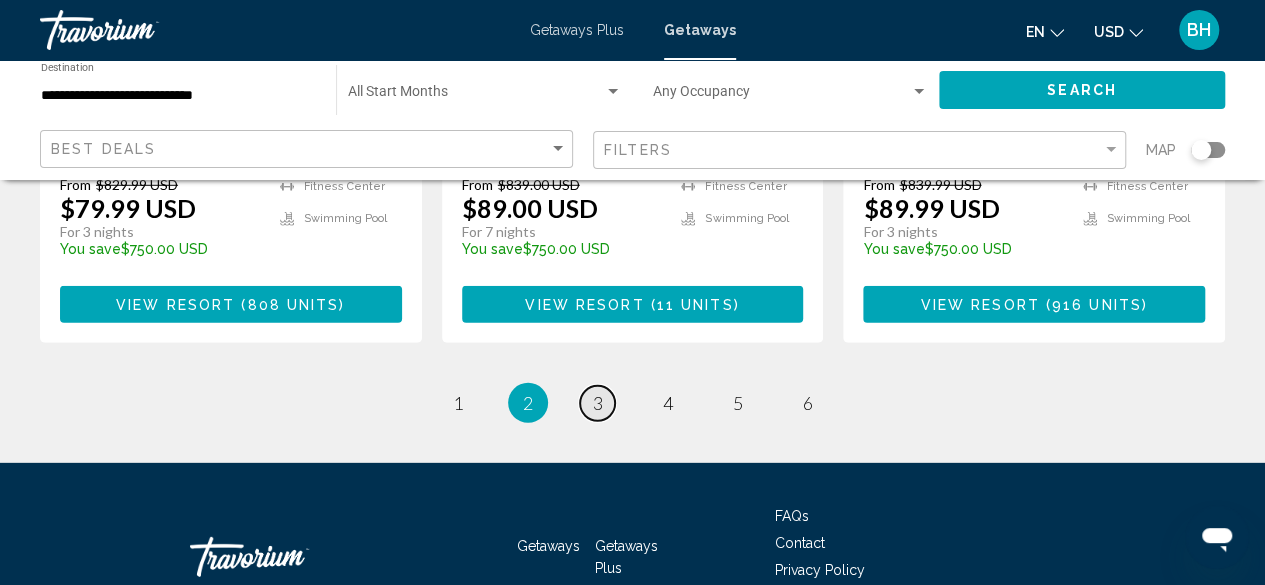 click on "3" at bounding box center [598, 403] 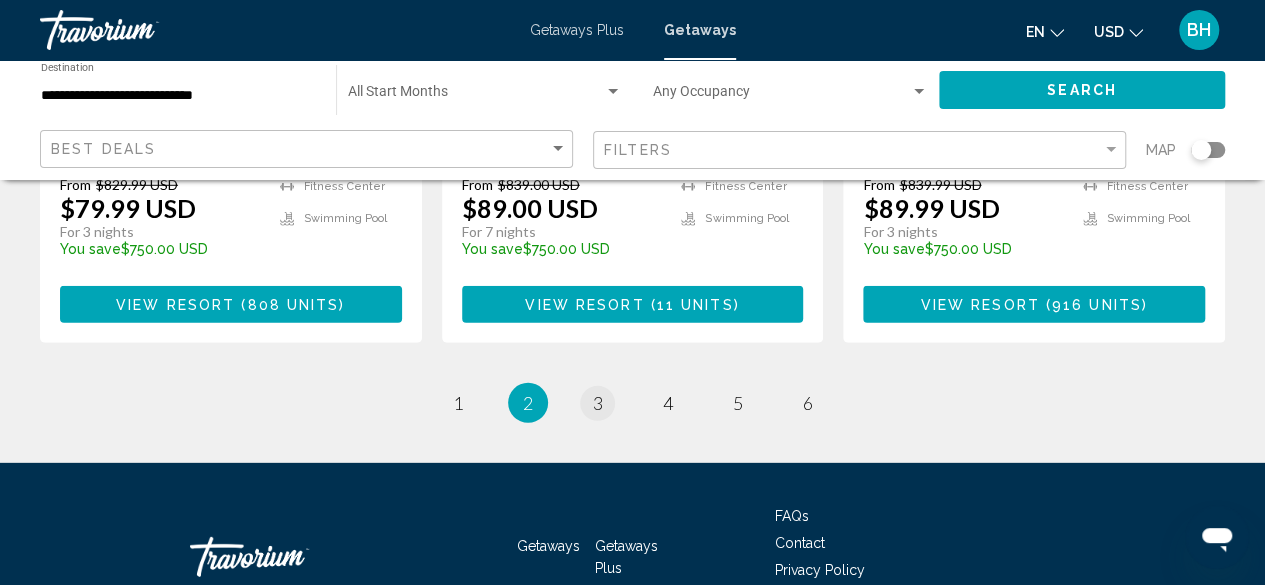 scroll, scrollTop: 0, scrollLeft: 0, axis: both 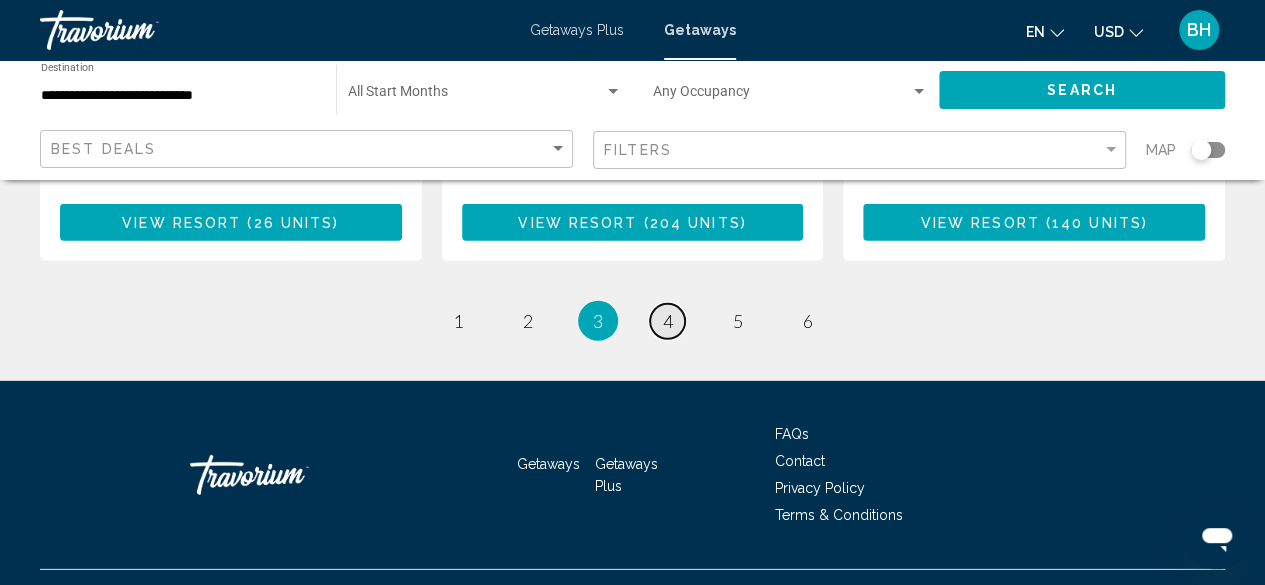 click on "4" at bounding box center (668, 321) 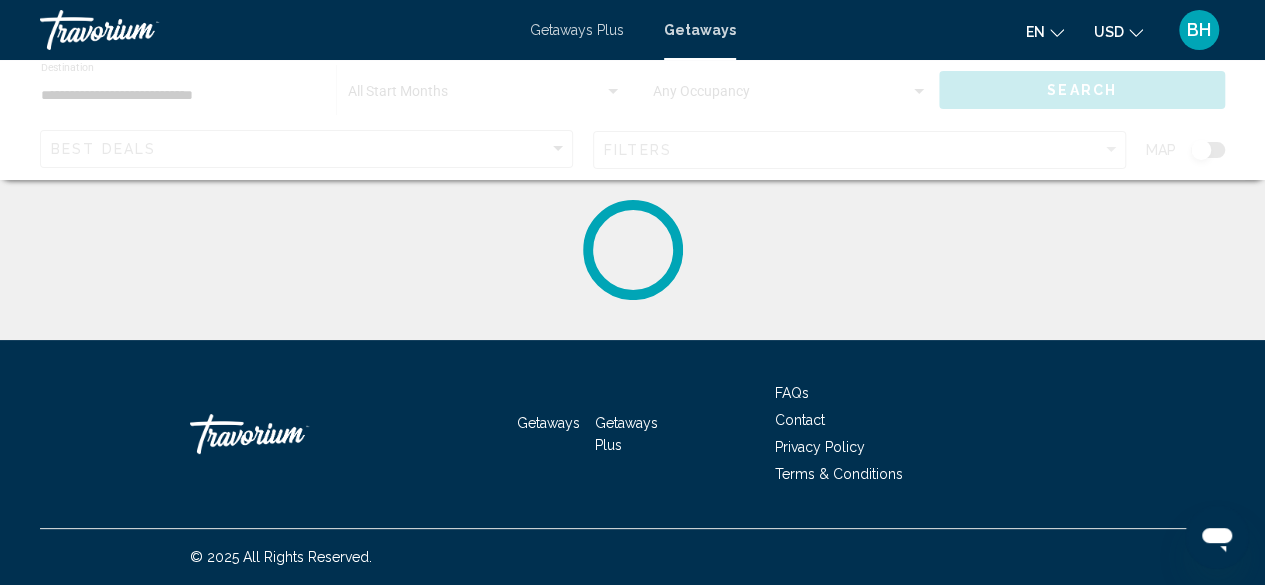 scroll, scrollTop: 0, scrollLeft: 0, axis: both 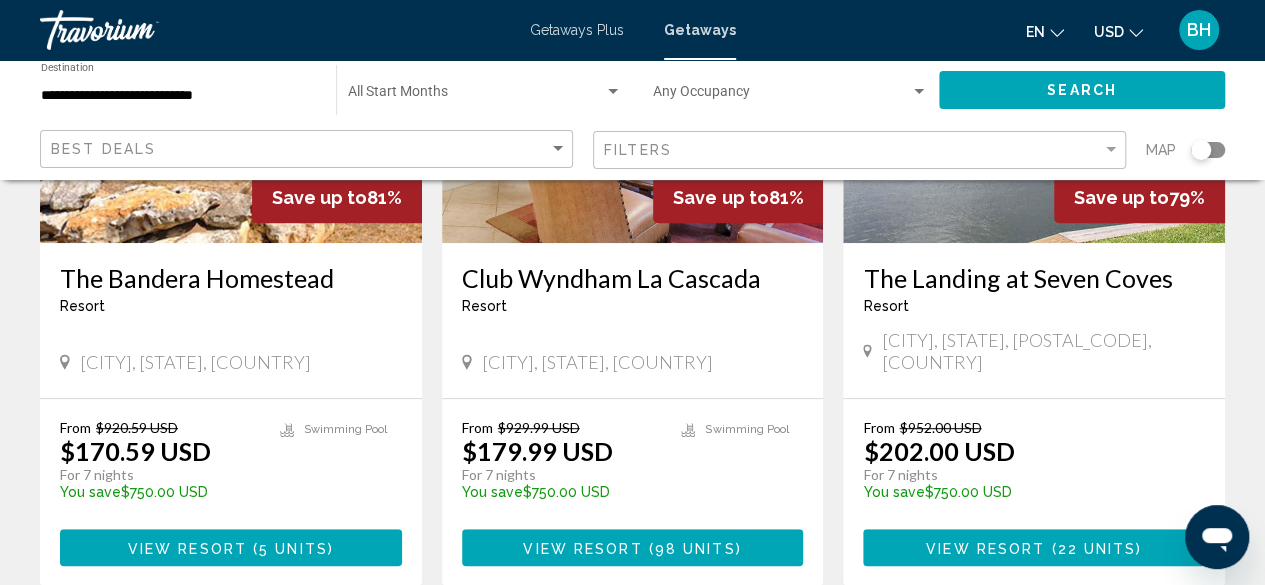 click at bounding box center [781, 96] 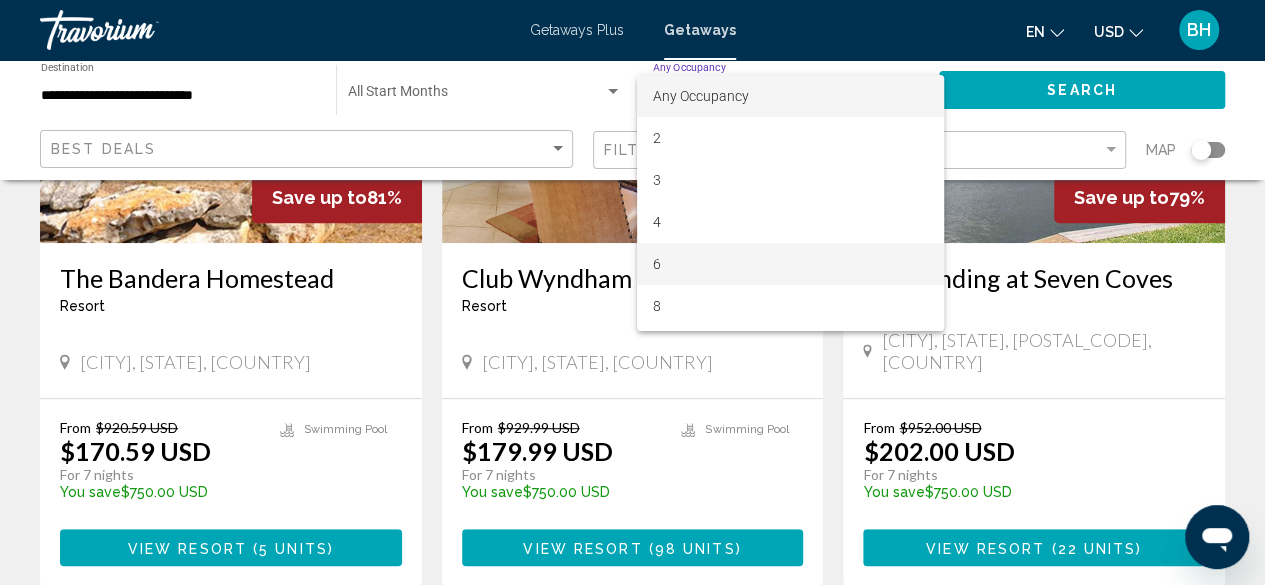 click on "6" at bounding box center [790, 264] 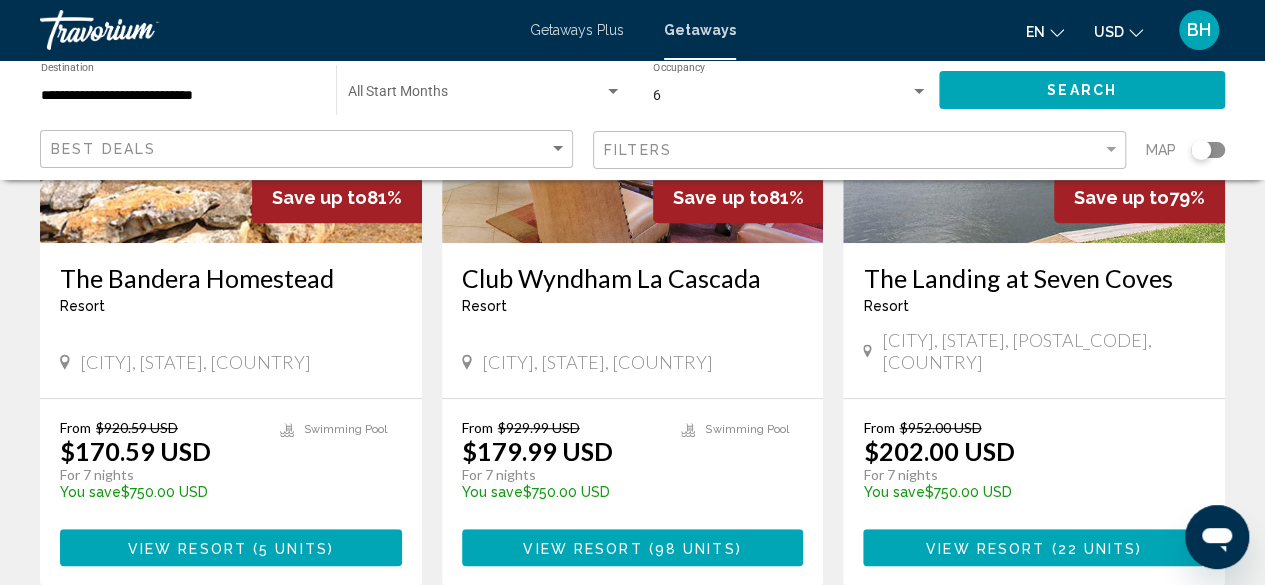 click on "Club Wyndham La Cascada" at bounding box center (633, 278) 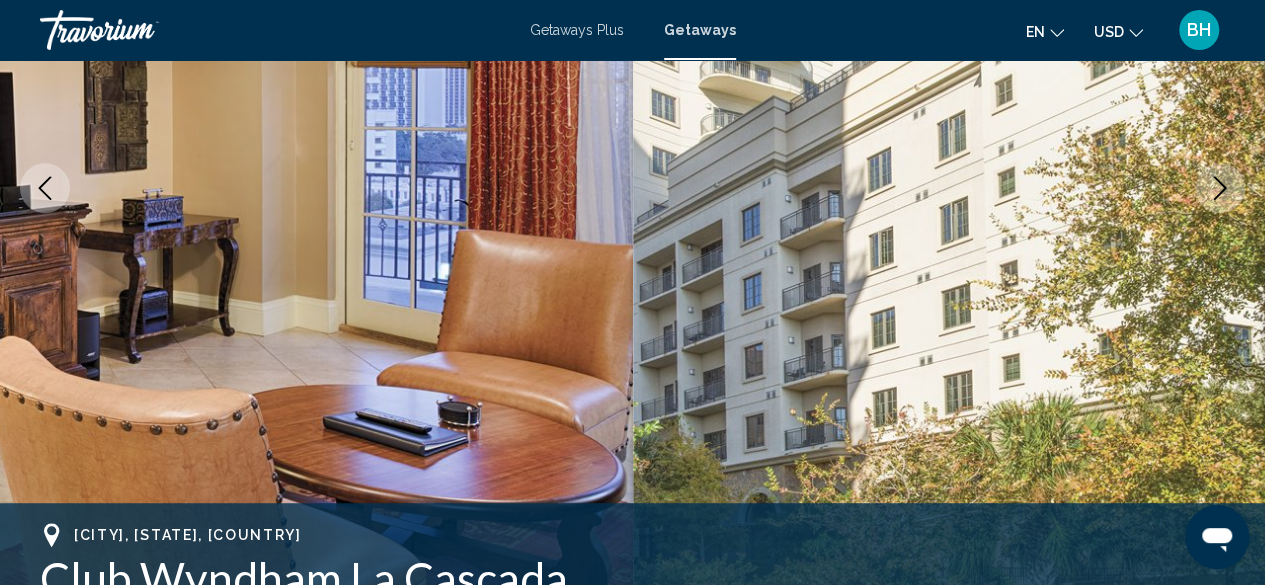 scroll, scrollTop: 242, scrollLeft: 0, axis: vertical 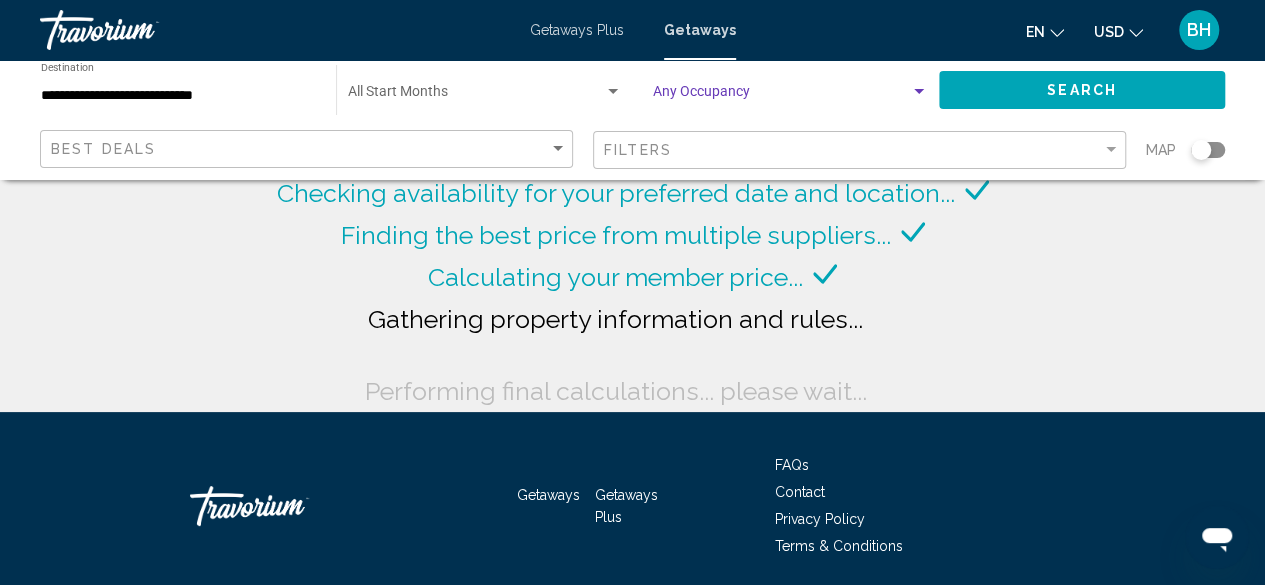 click at bounding box center [781, 96] 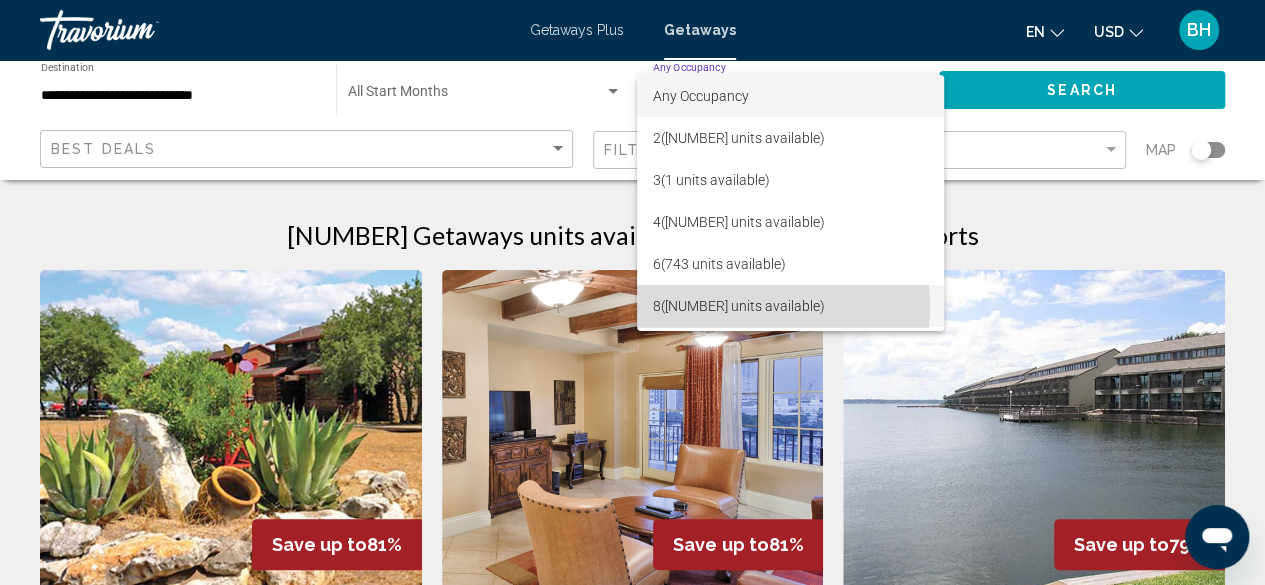click on "[NUMBER]  ([NUMBER] units available)" at bounding box center [790, 306] 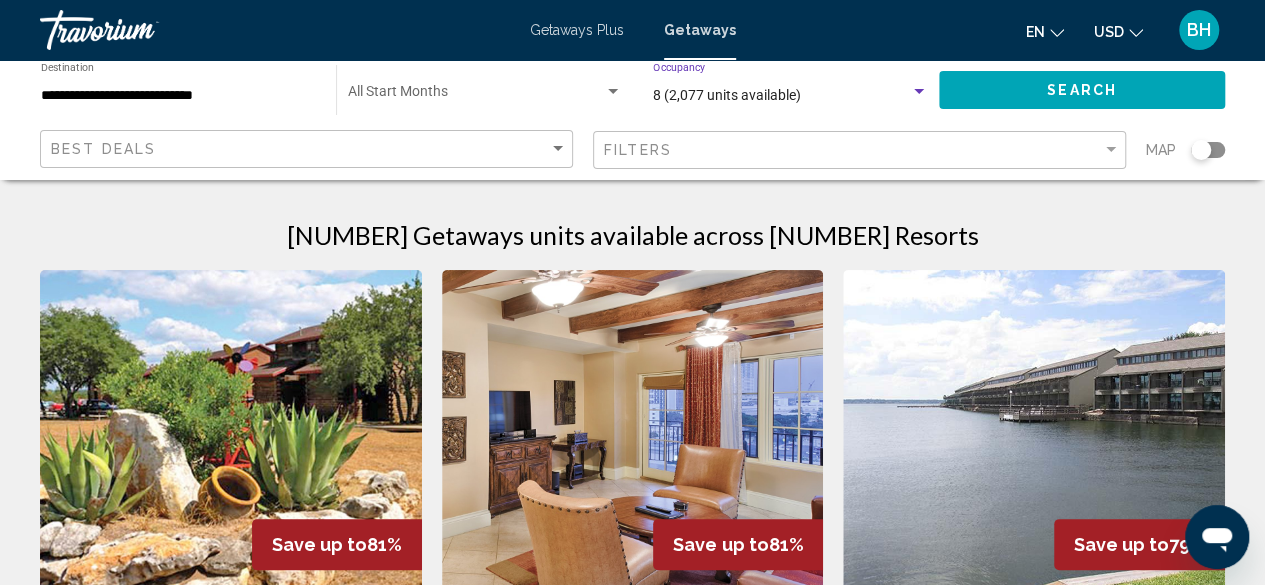 click on "Search" 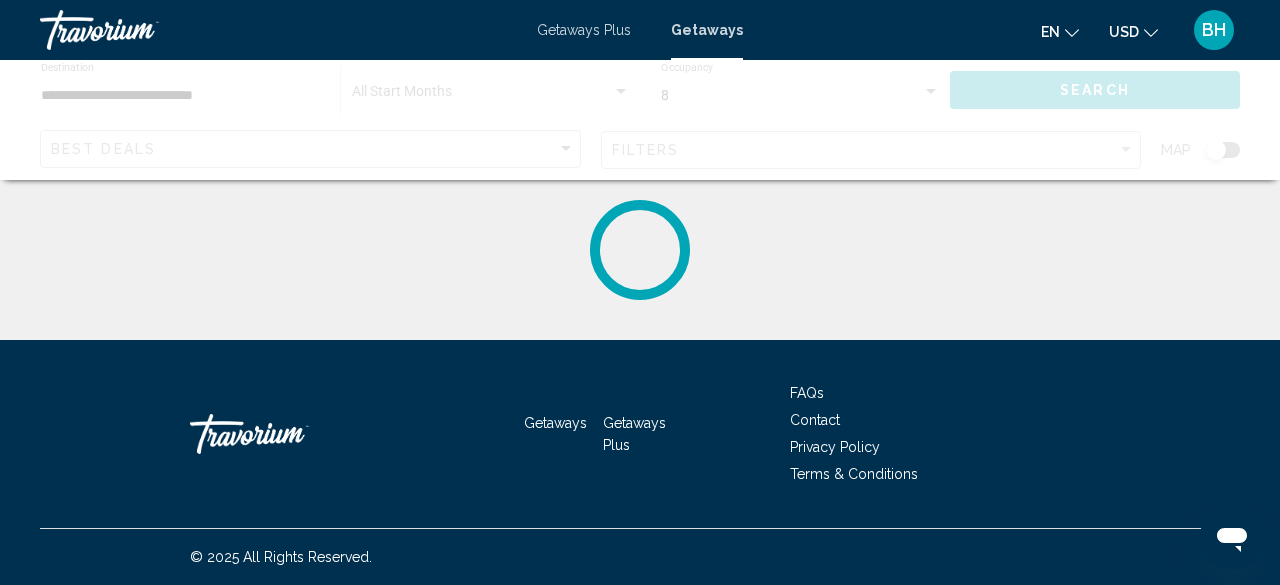 click 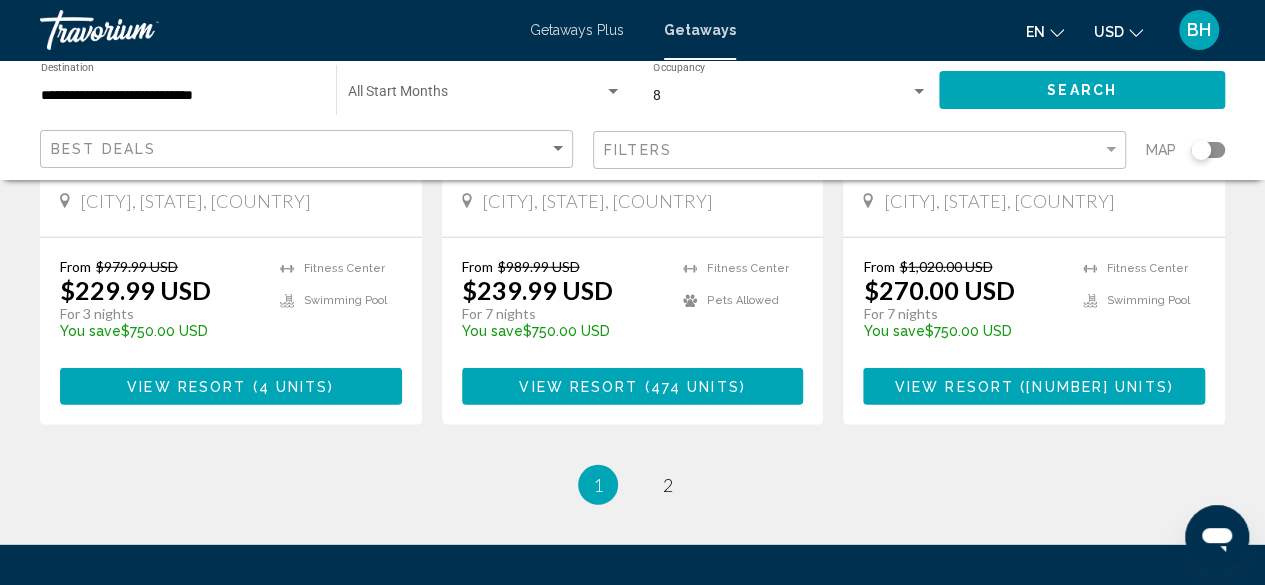 scroll, scrollTop: 2670, scrollLeft: 0, axis: vertical 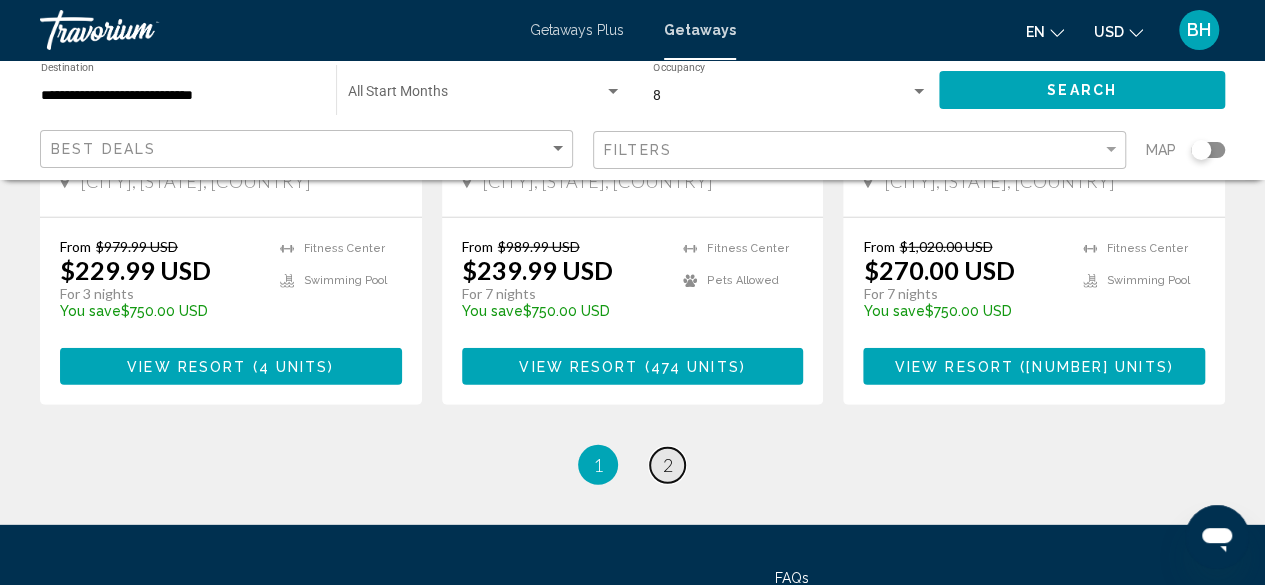 click on "2" at bounding box center [668, 465] 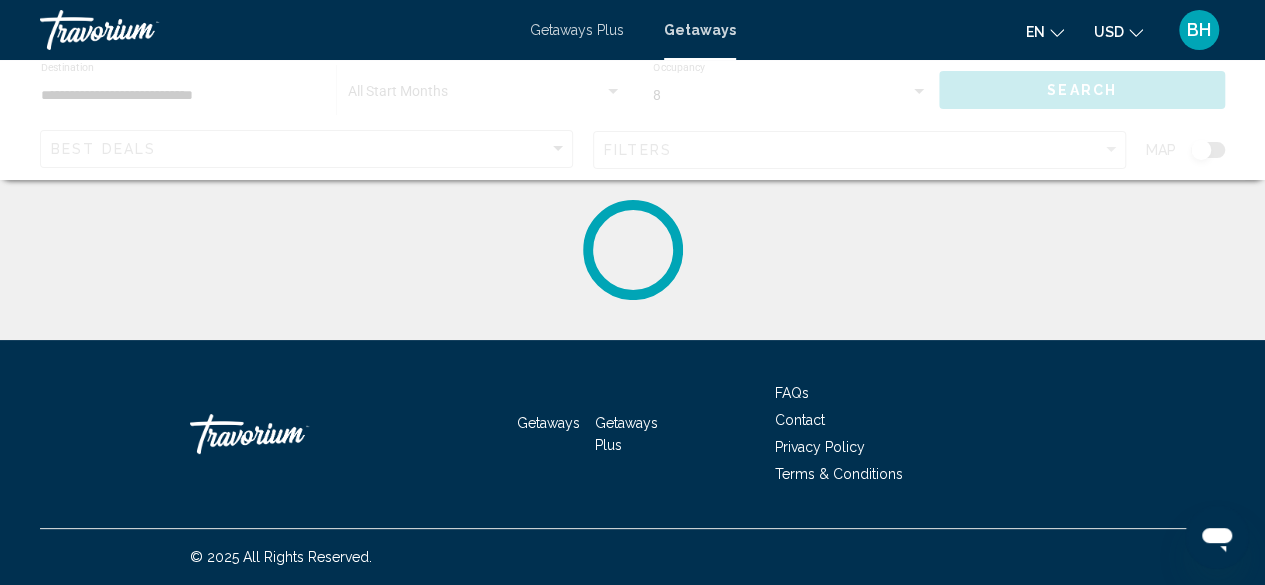 scroll, scrollTop: 0, scrollLeft: 0, axis: both 